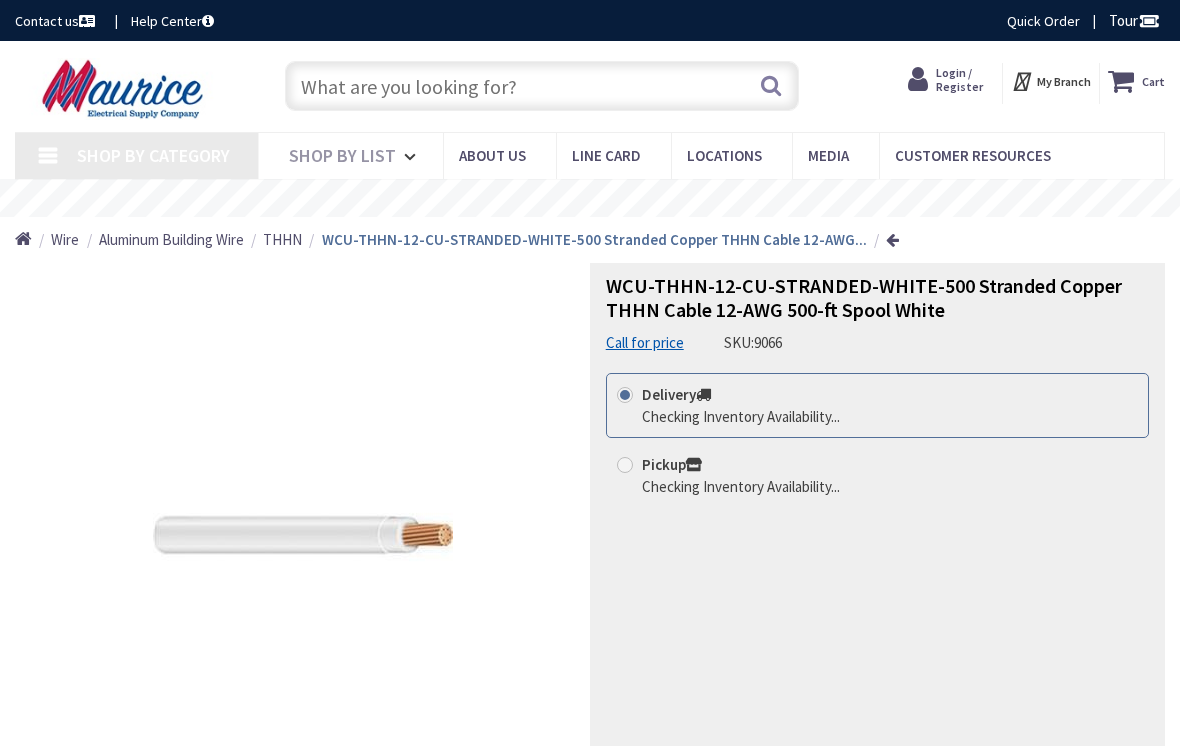 scroll, scrollTop: 27, scrollLeft: 0, axis: vertical 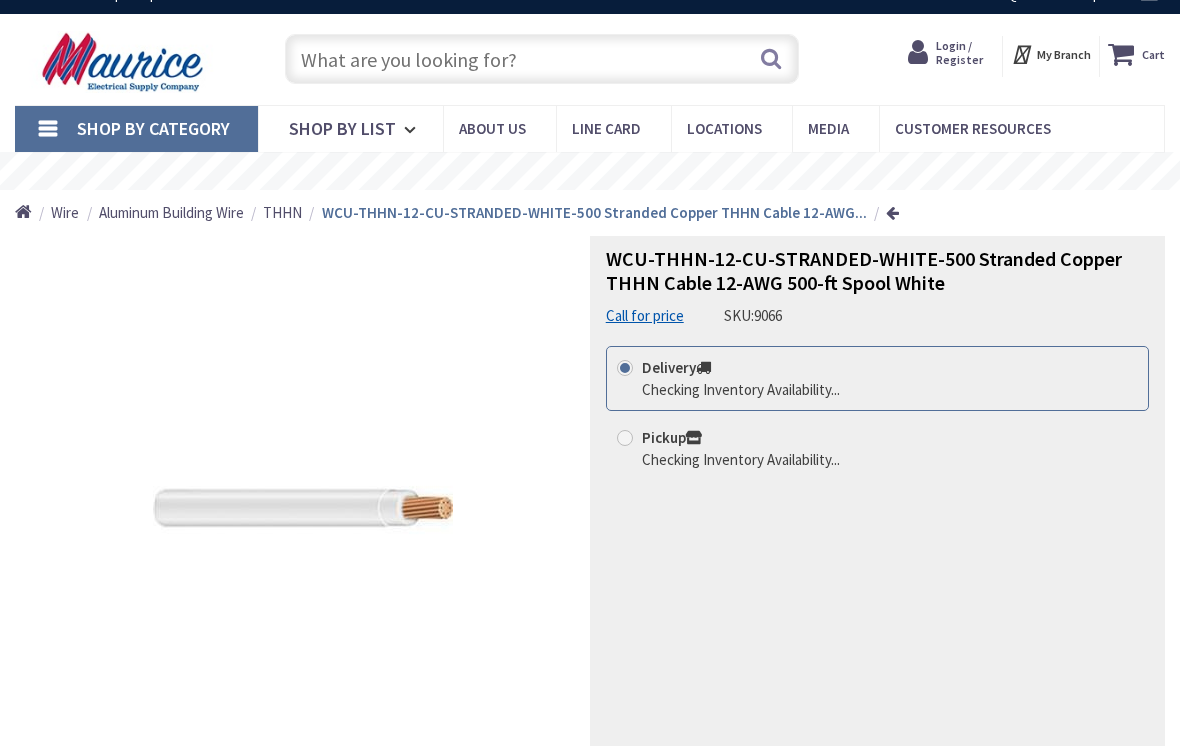 type on "[STREET], [CITY], [STATE] [POSTAL_CODE], [COUNTRY]" 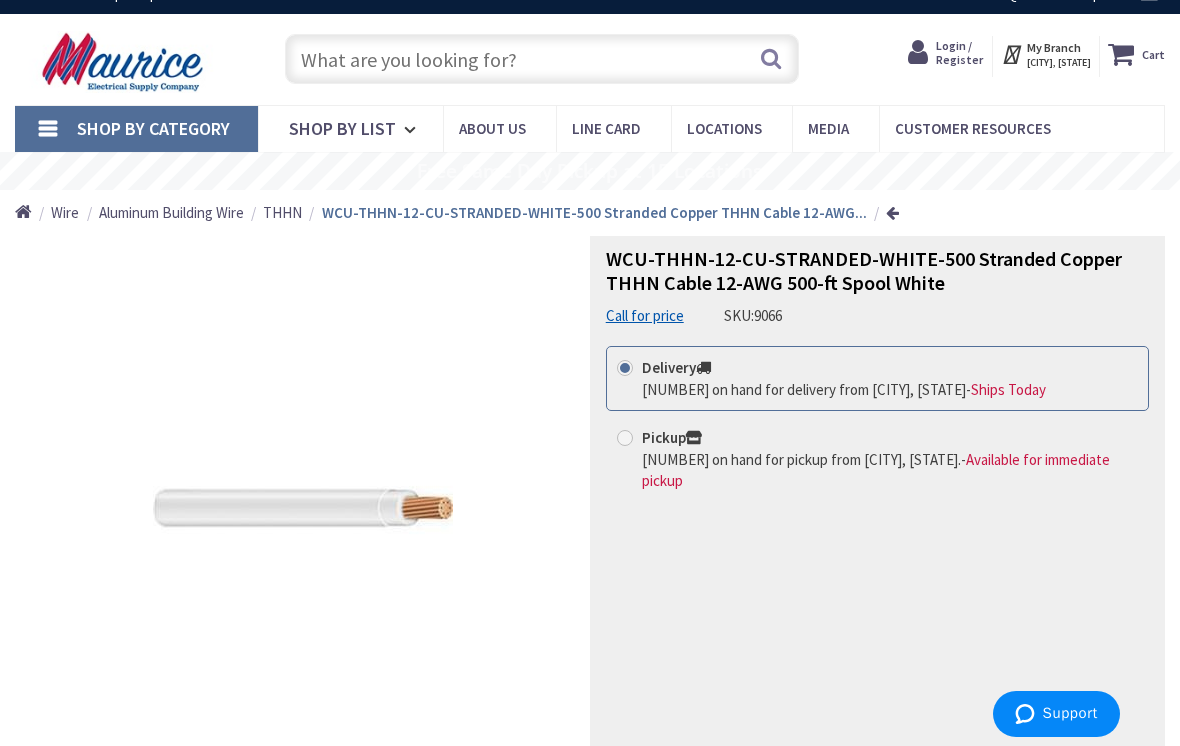 click at bounding box center [542, 59] 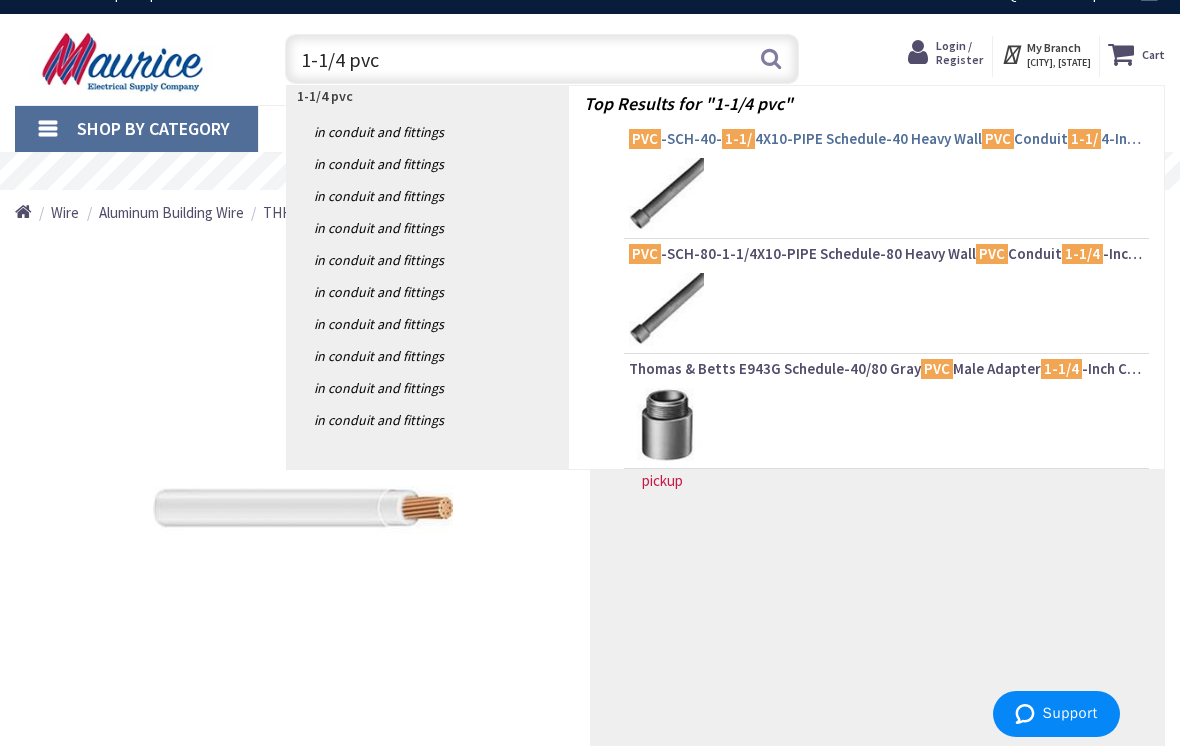 type on "1-1/4 pvc" 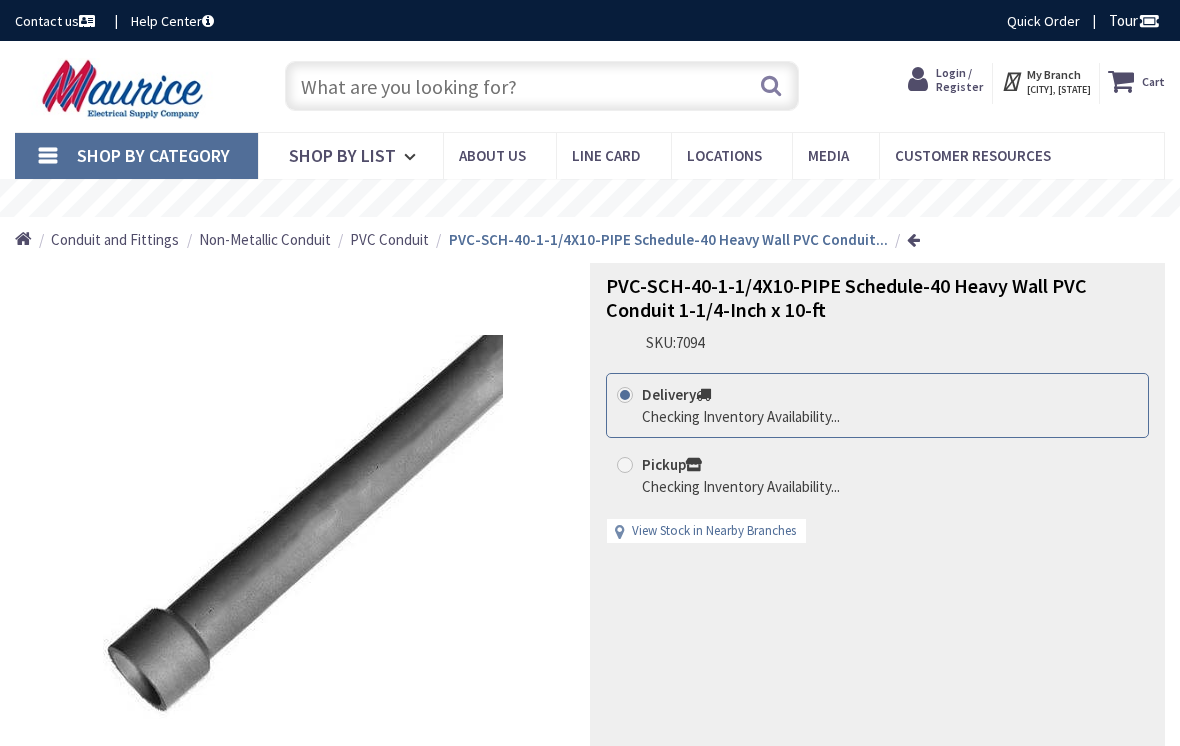 scroll, scrollTop: 0, scrollLeft: 0, axis: both 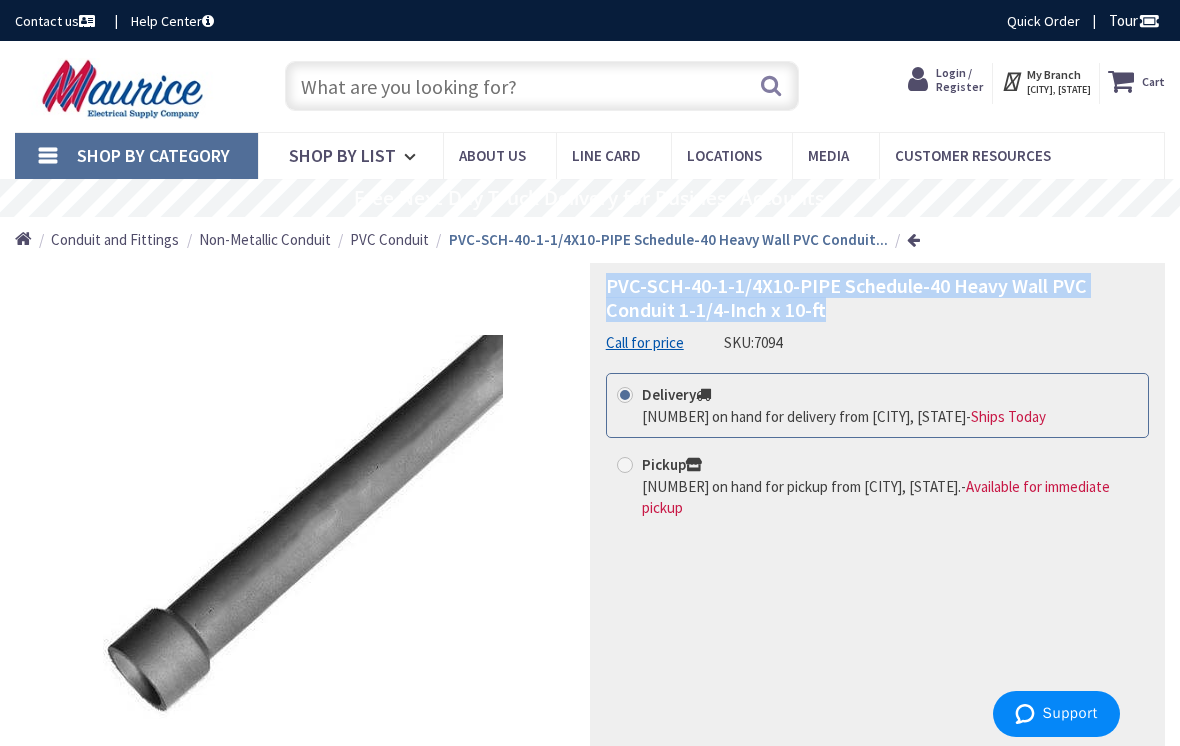 click at bounding box center (542, 86) 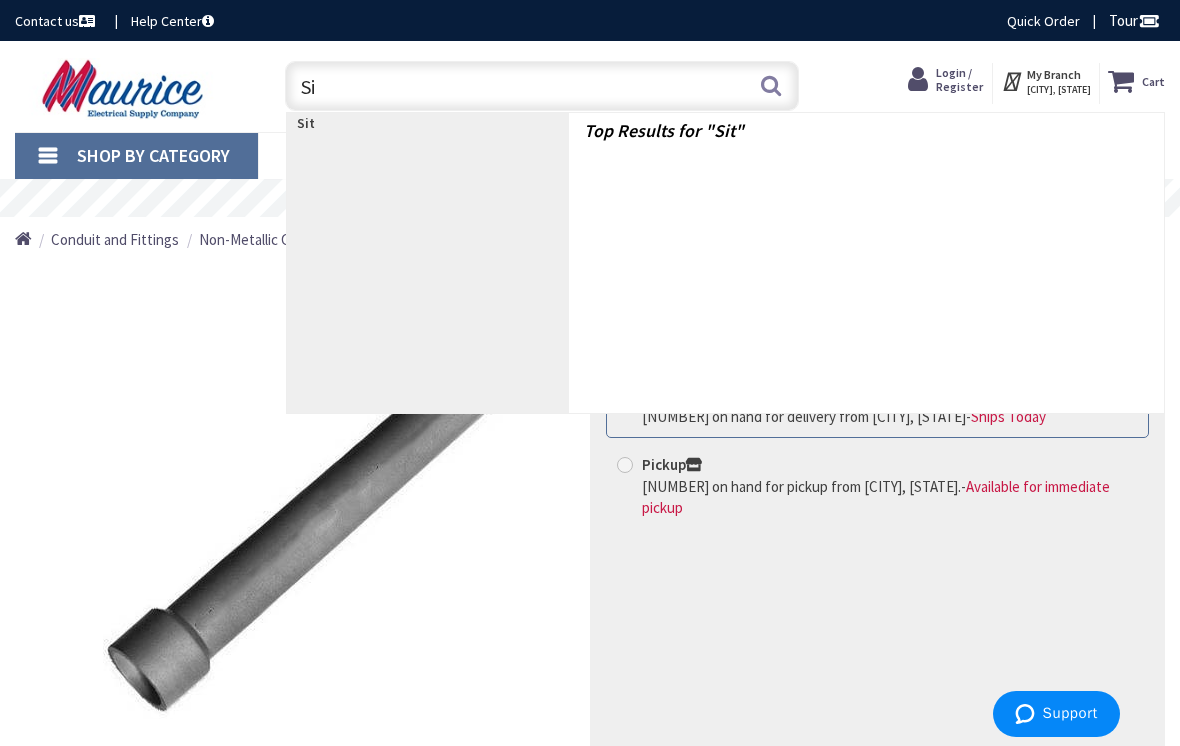type on "S" 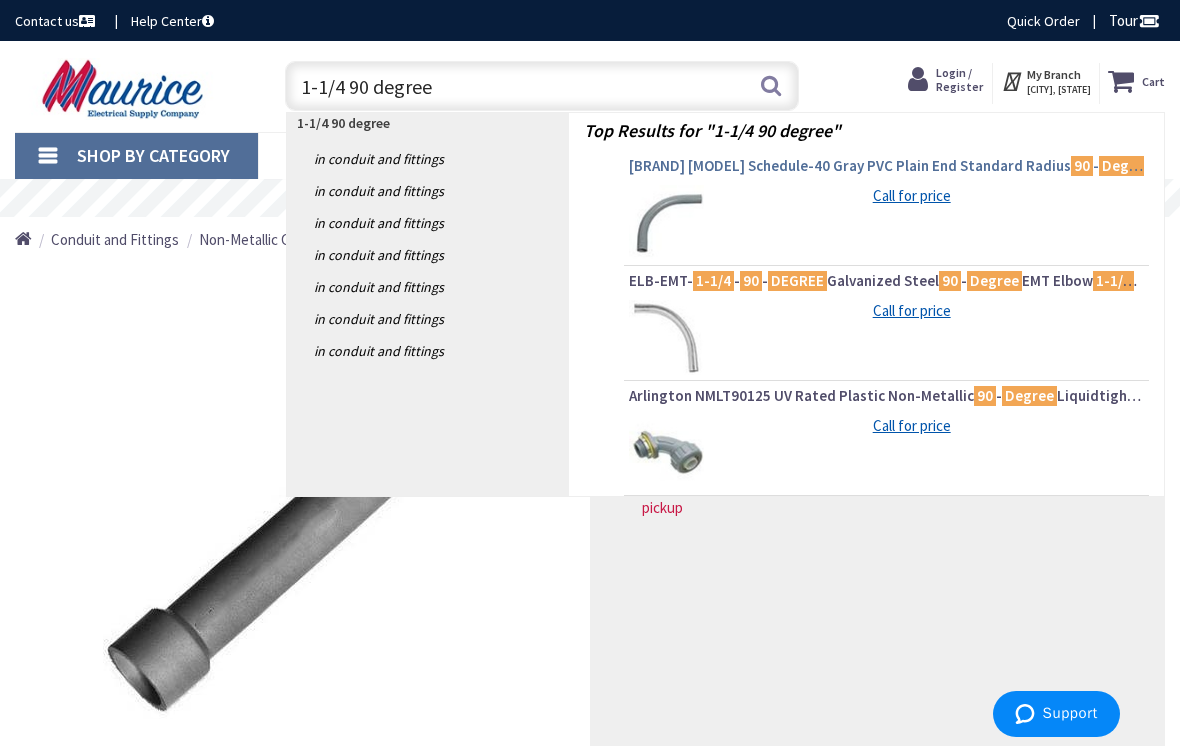 type on "1-1/4 90 degree" 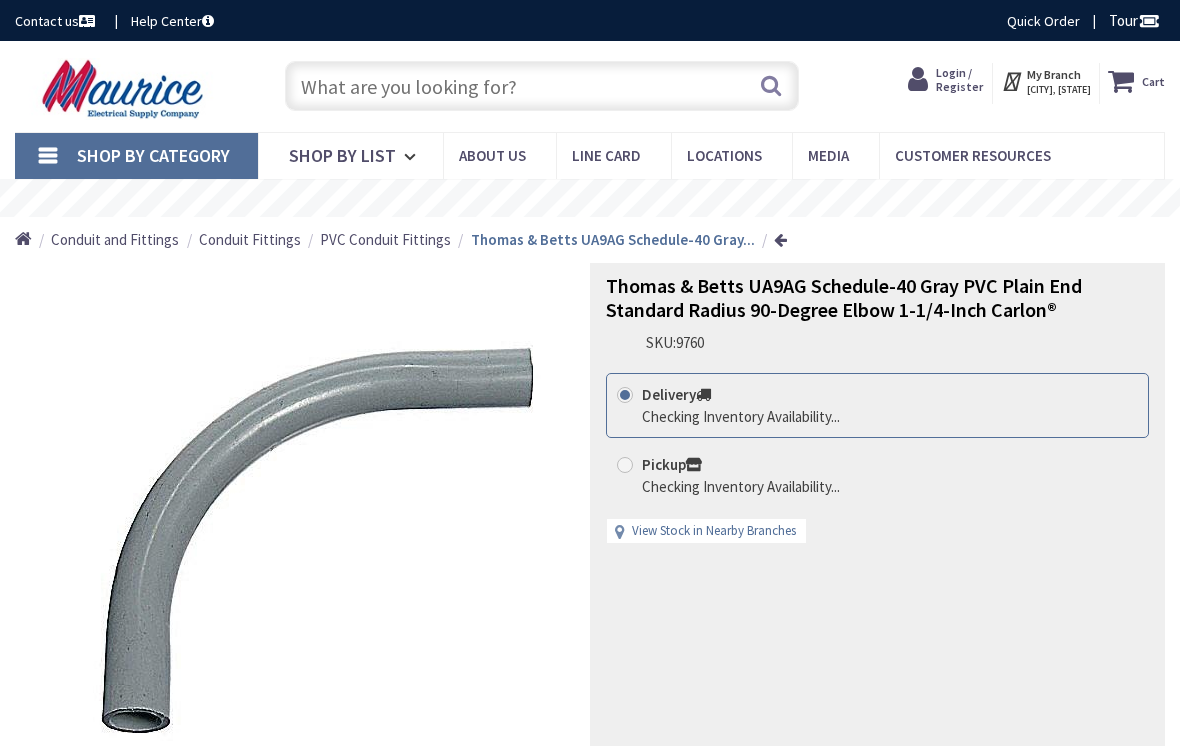 scroll, scrollTop: 0, scrollLeft: 0, axis: both 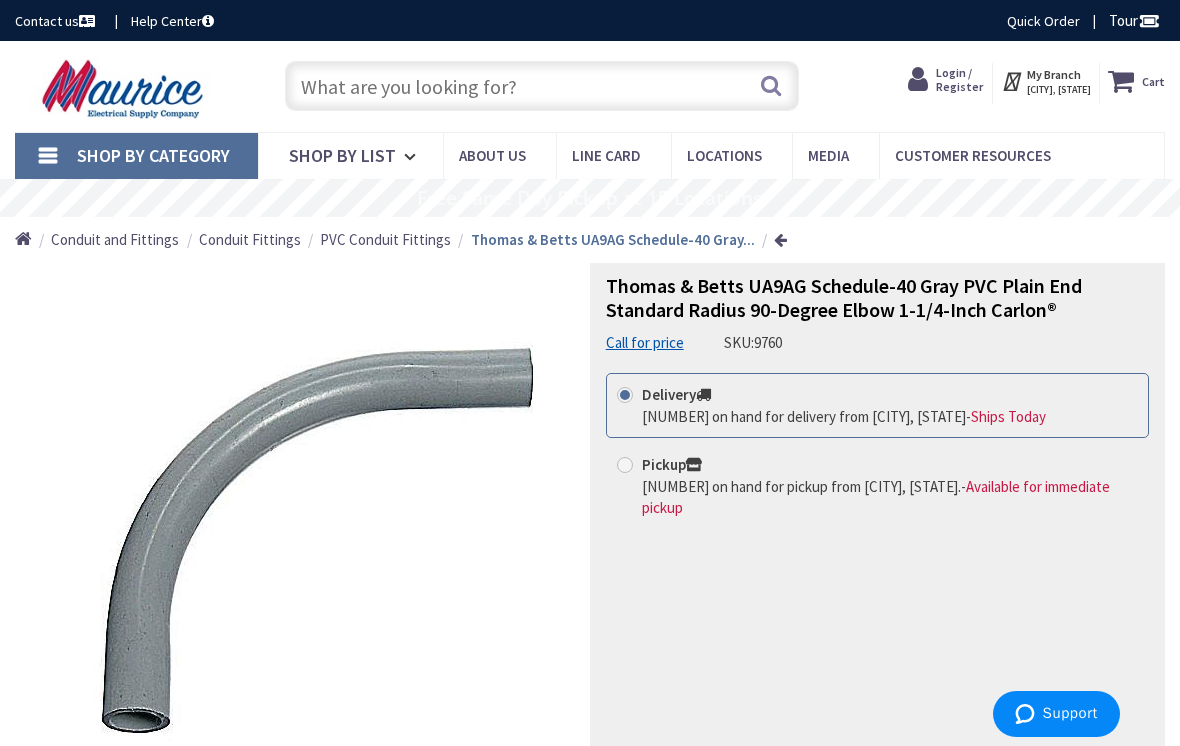 click at bounding box center [542, 86] 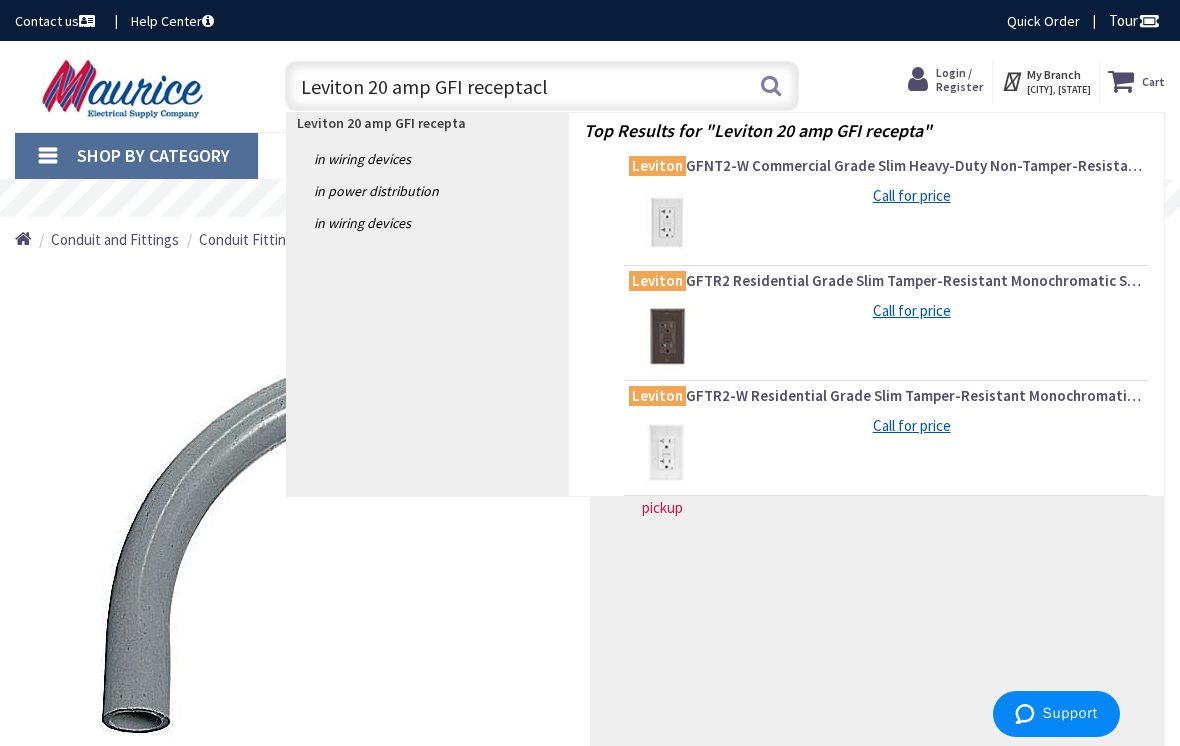 type on "Leviton 20 amp GFI receptacle" 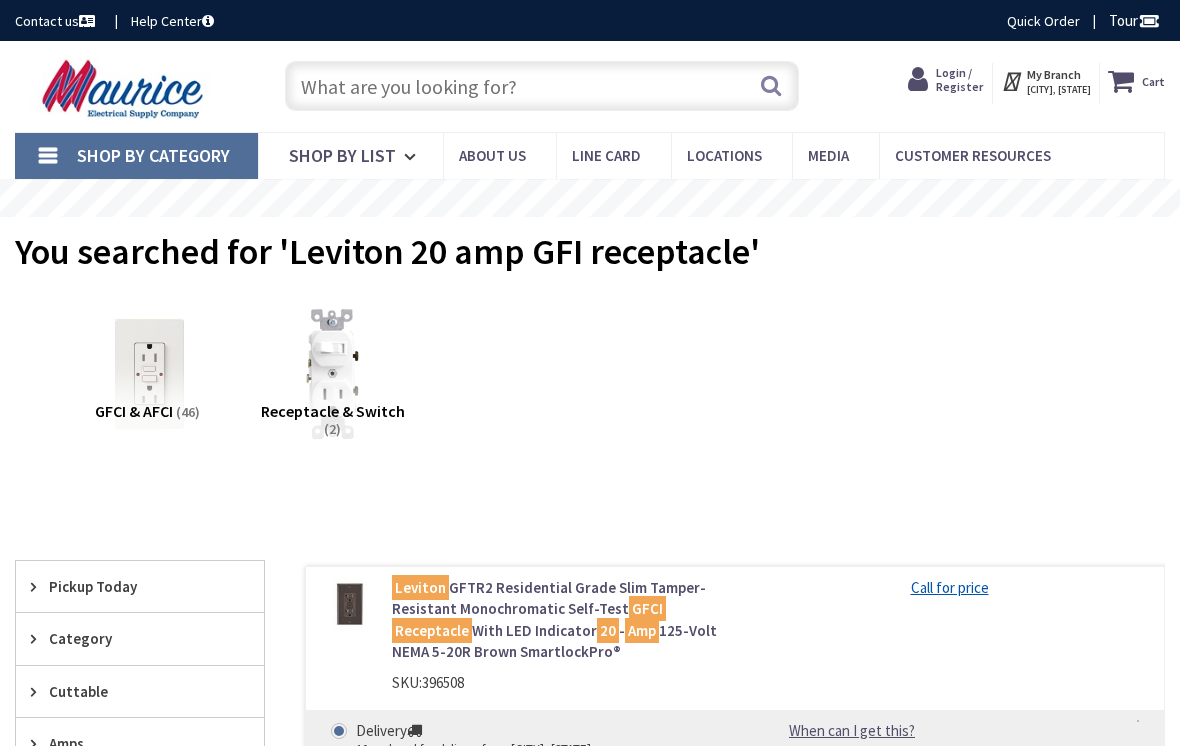 scroll, scrollTop: 0, scrollLeft: 0, axis: both 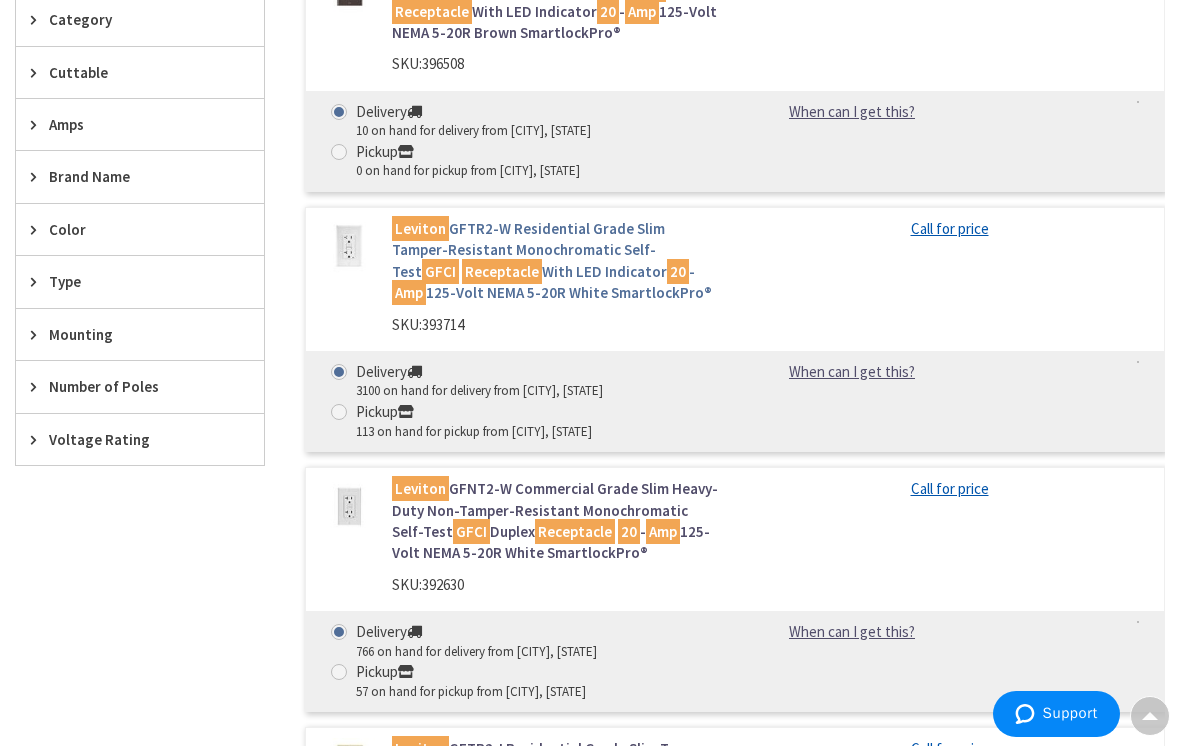 click on "Leviton  GFTR2-W Residential Grade Slim Tamper-Resistant Monochromatic Self-Test  GFCI   Receptacle  With LED Indicator  20 - Amp  125-Volt NEMA 5-20R White SmartlockPro®" at bounding box center [556, 261] 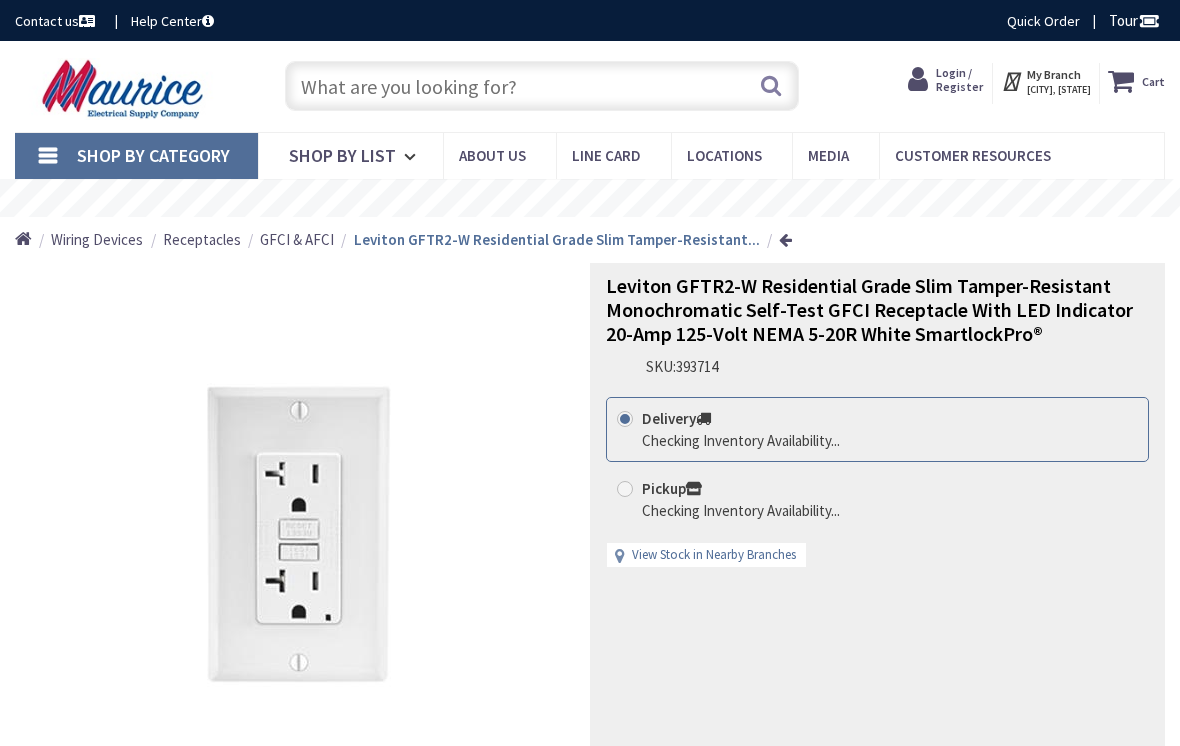scroll, scrollTop: 0, scrollLeft: 0, axis: both 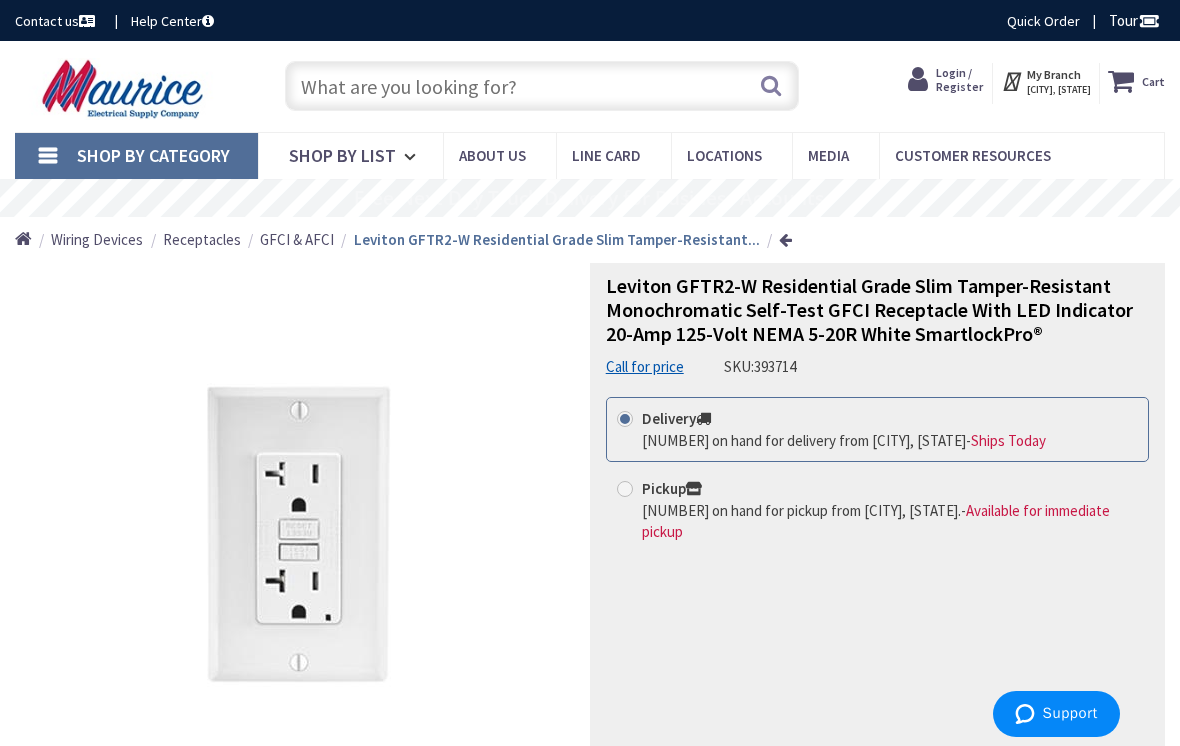 click at bounding box center (542, 86) 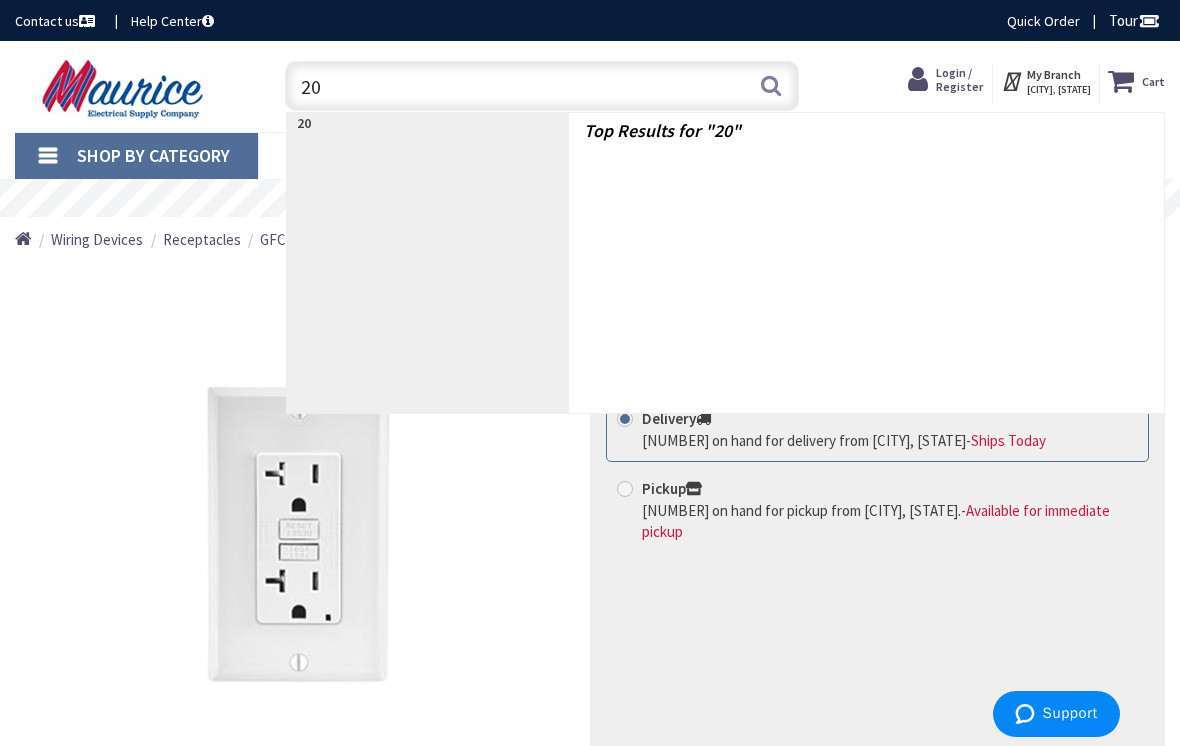 type on "2" 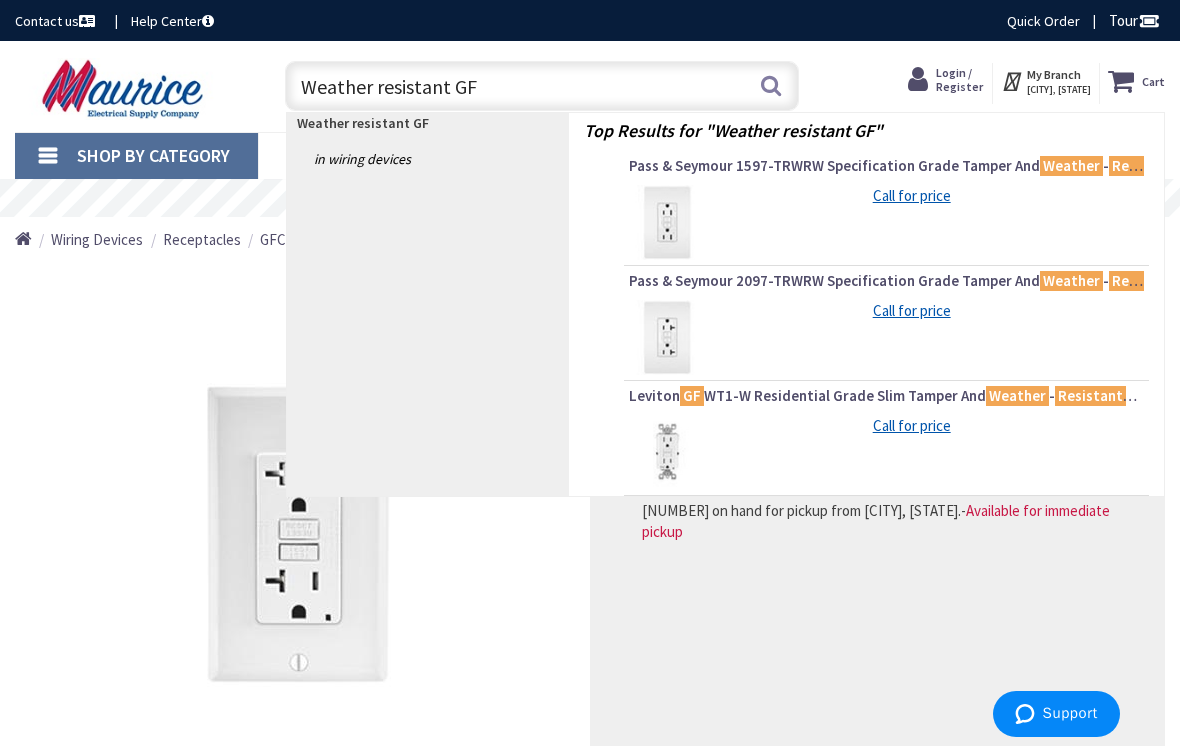 type on "Weather resistant GFI" 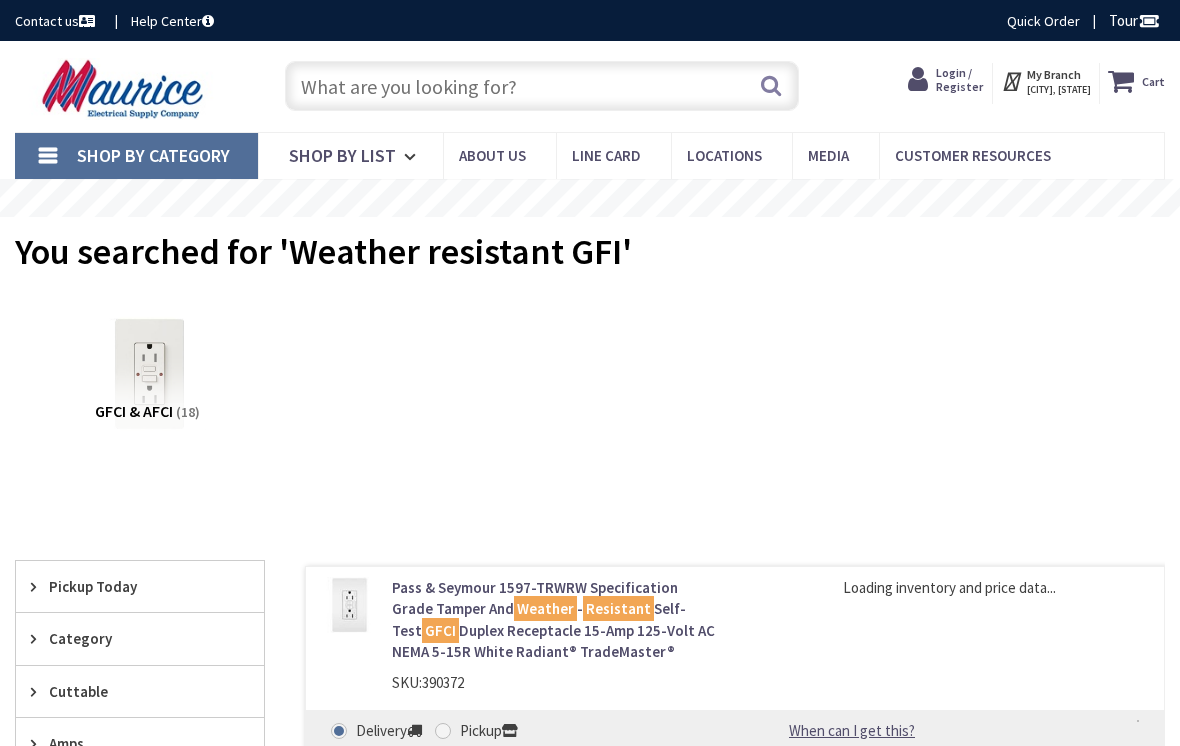 scroll, scrollTop: 0, scrollLeft: 0, axis: both 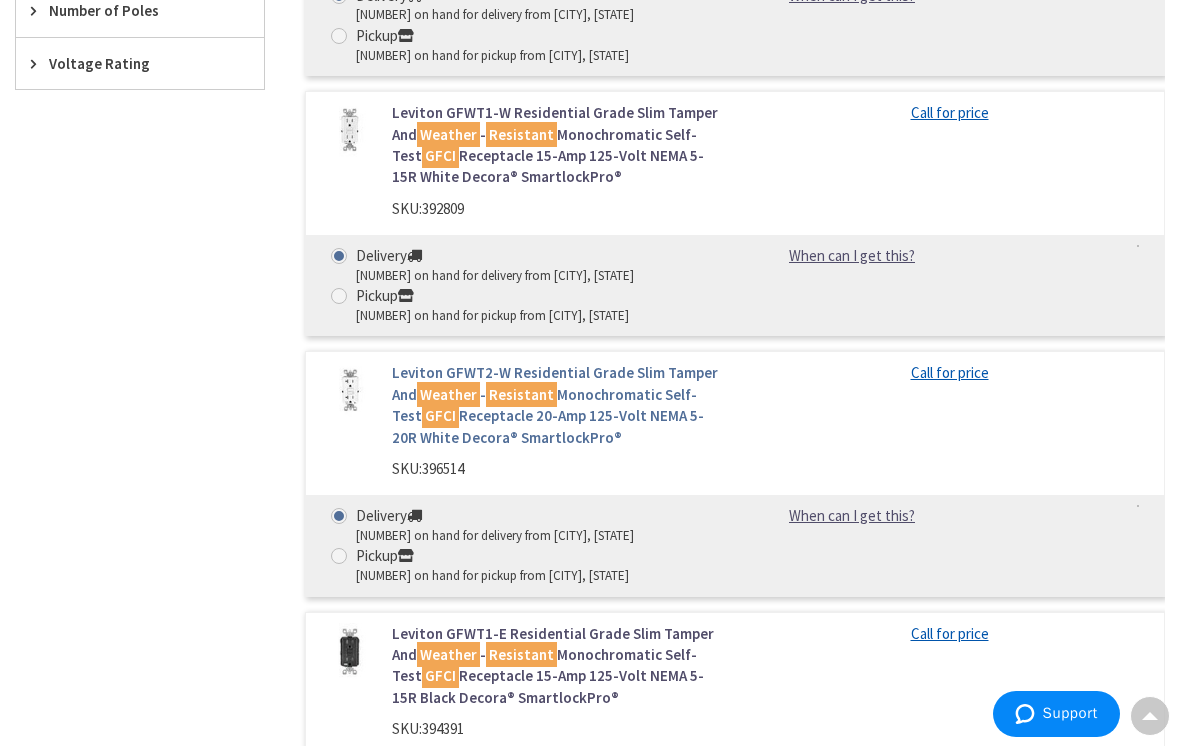 click on "Leviton GFWT2-W Residential Grade Slim Tamper And  Weather - Resistant  Monochromatic Self-Test  GFCI  Receptacle 20-Amp 125-Volt NEMA 5-20R White Decora® SmartlockPro®" at bounding box center (556, 405) 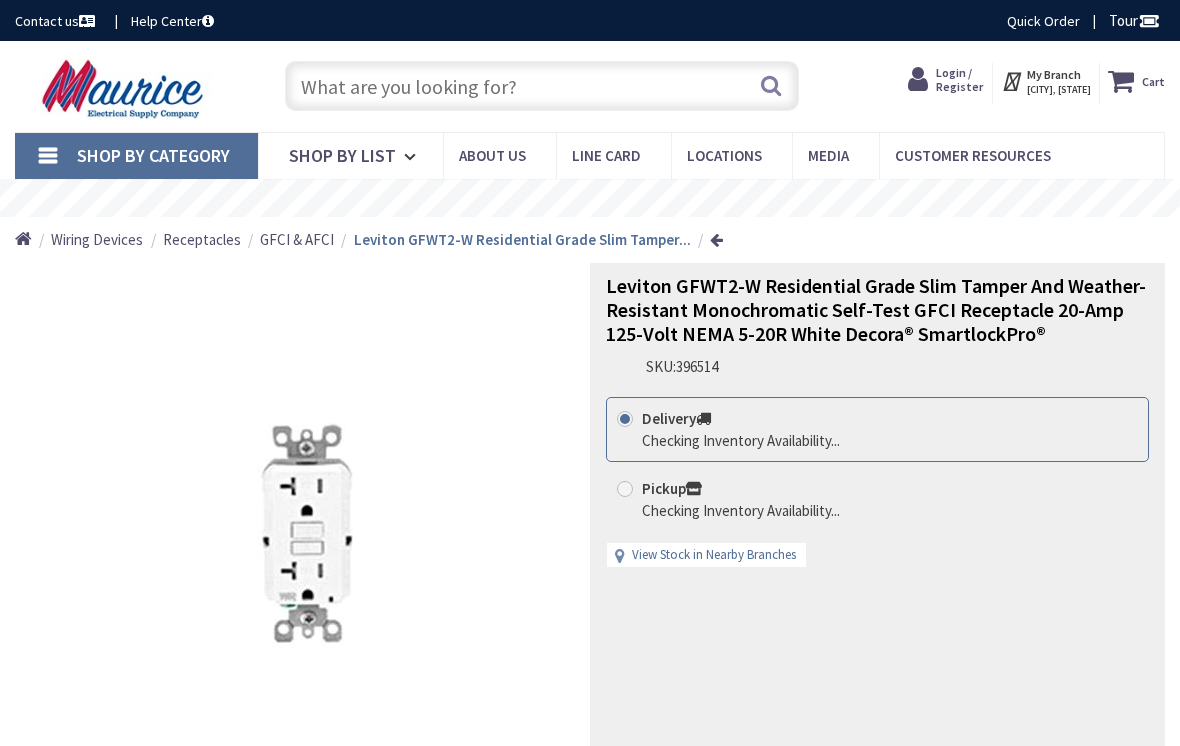 scroll, scrollTop: 0, scrollLeft: 0, axis: both 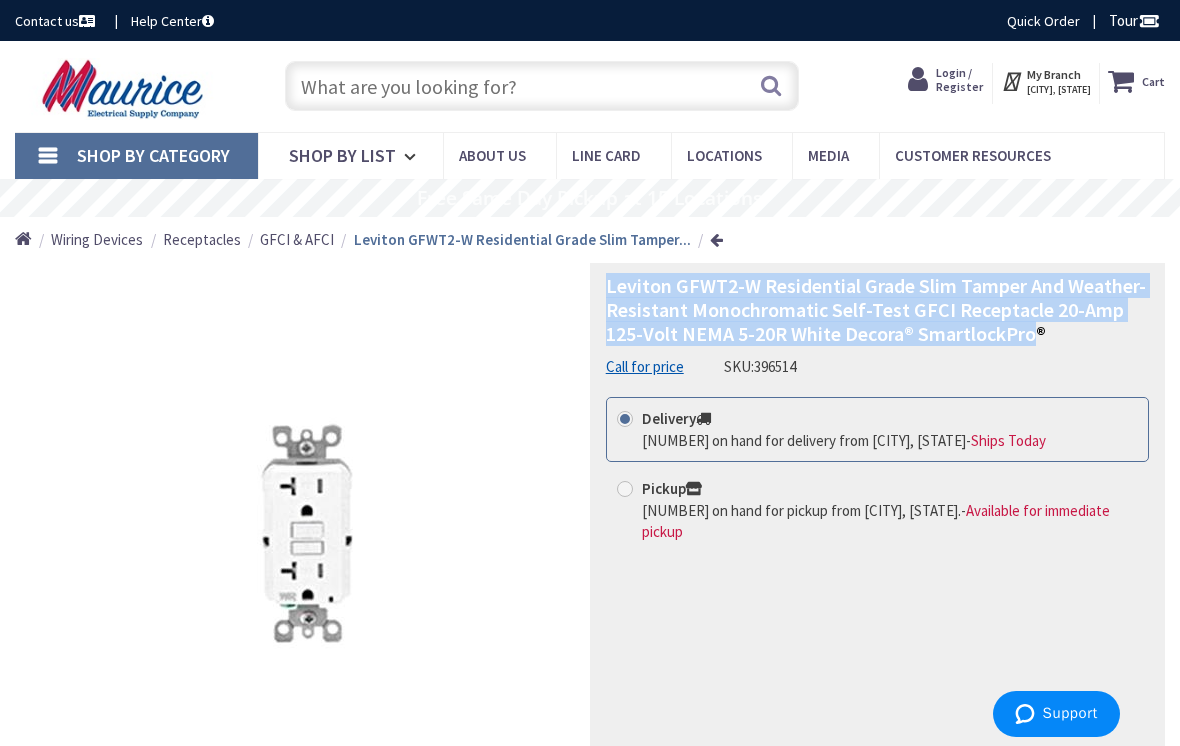 click at bounding box center [542, 86] 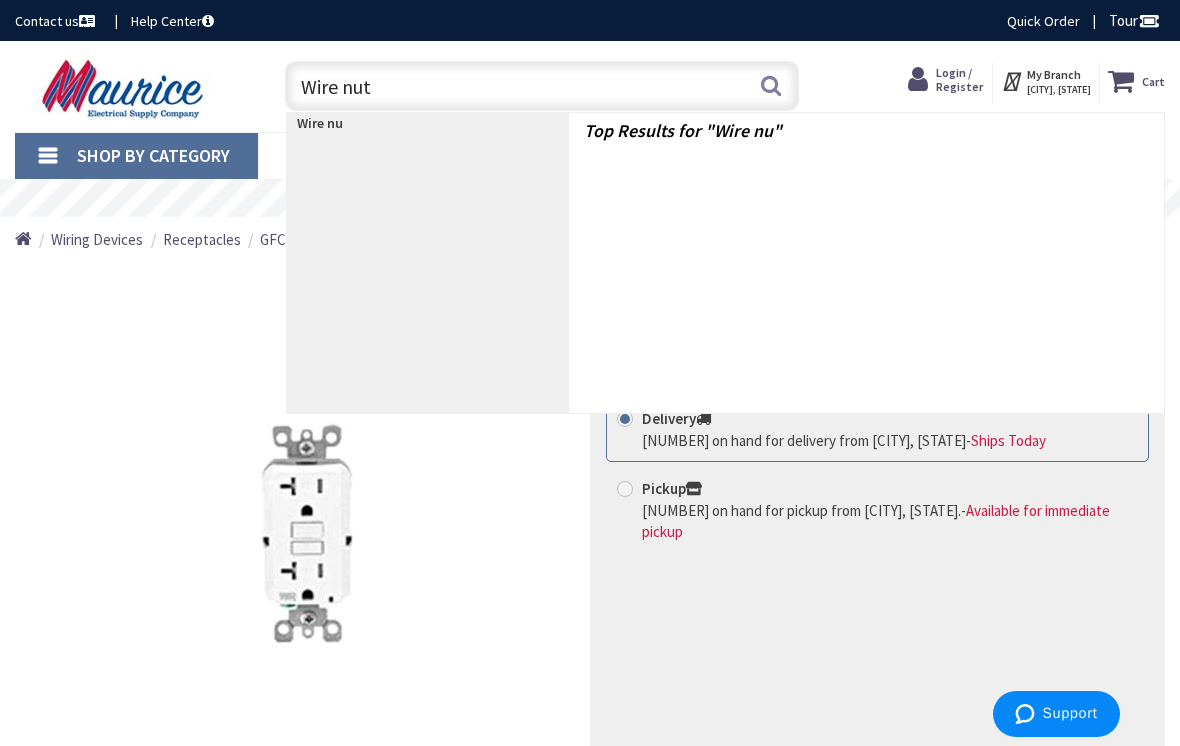 type on "Wire nuts" 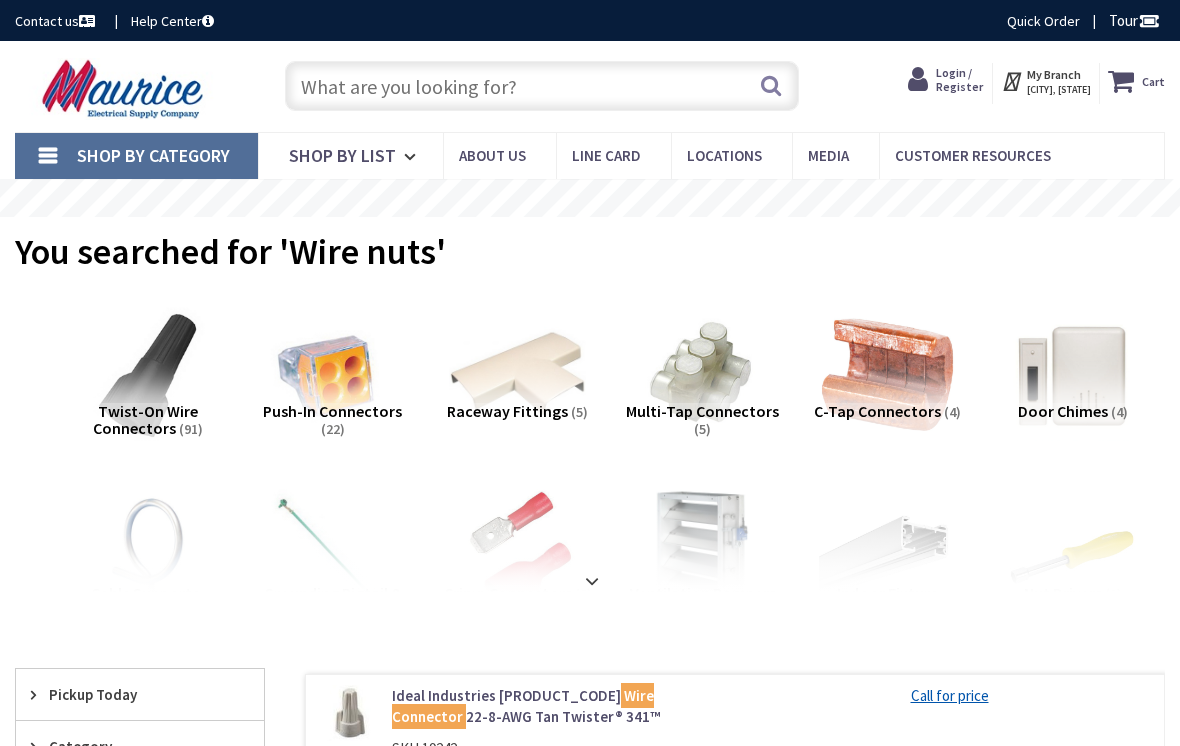scroll, scrollTop: 0, scrollLeft: 0, axis: both 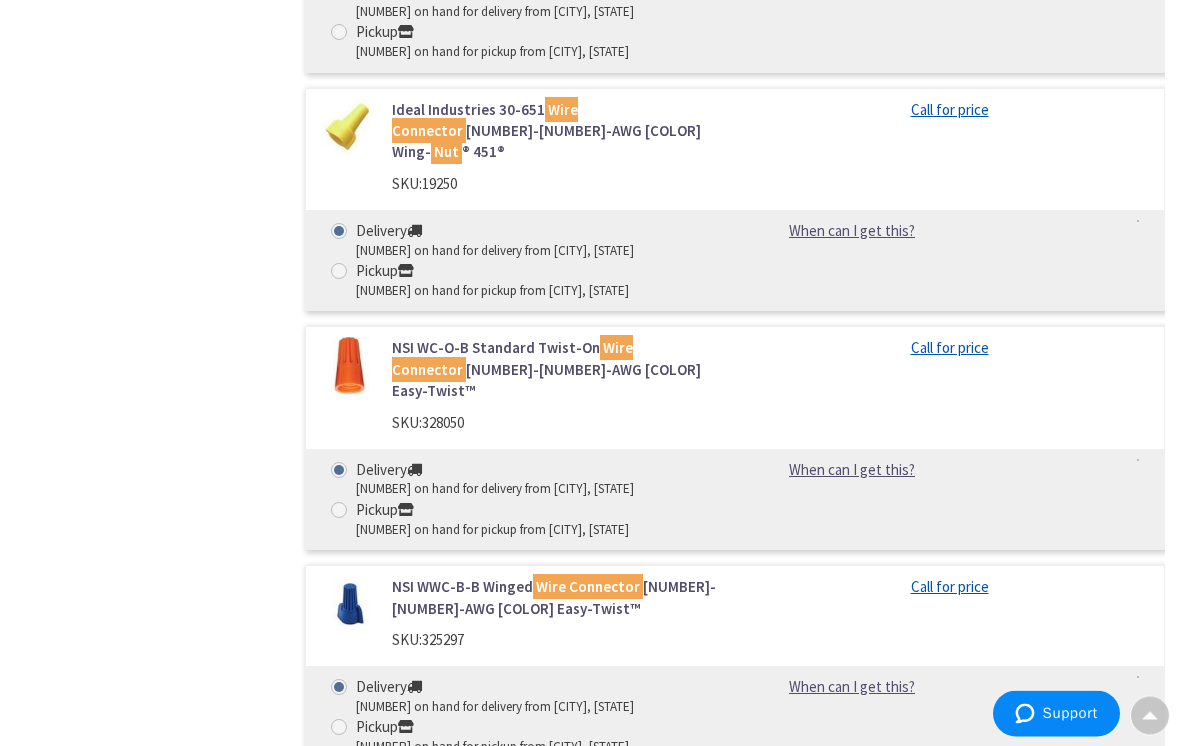 click on "3M R/Y+JUG Performance-Plus Twist-On  Wire Connector  22-8-AWG Red/Yellow" at bounding box center [556, 826] 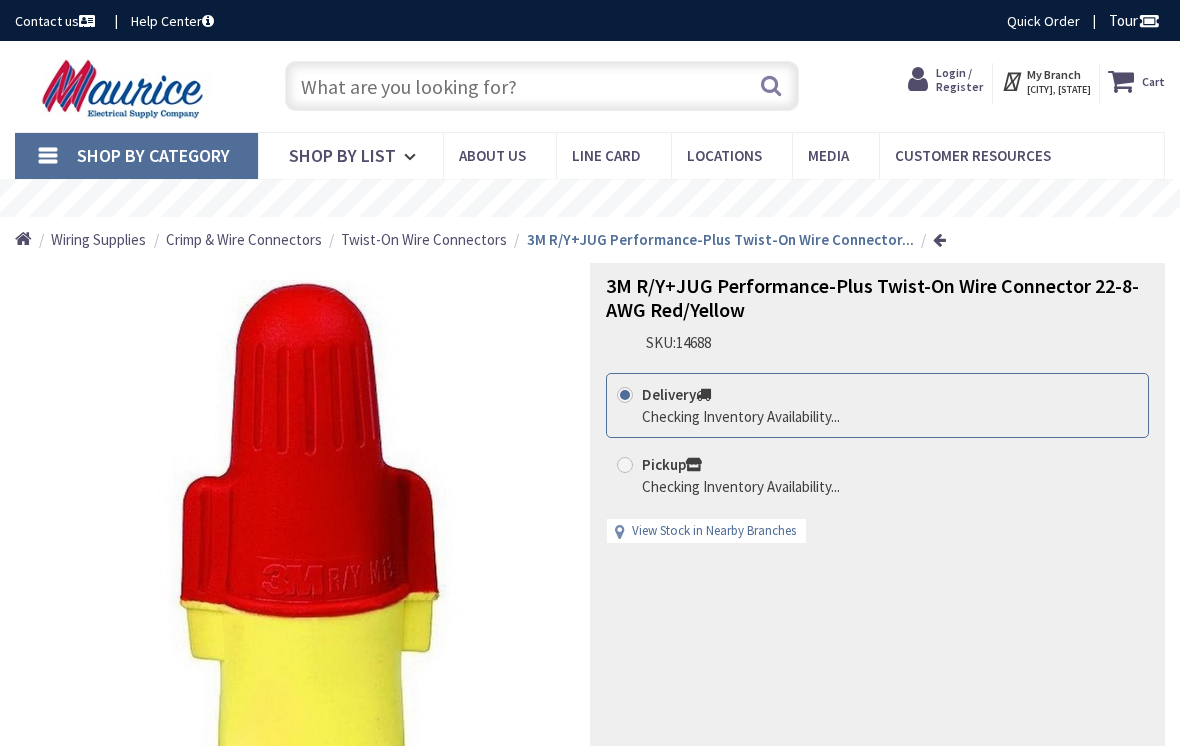 scroll, scrollTop: 0, scrollLeft: 0, axis: both 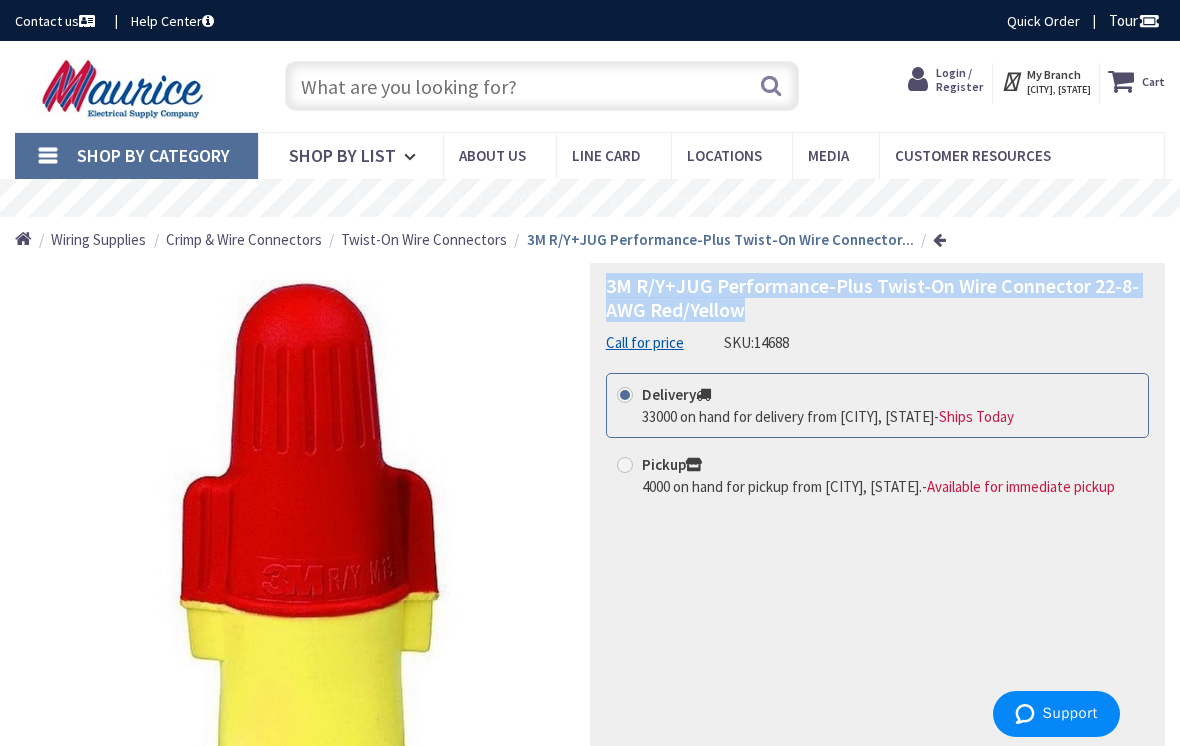 click on "3M R/Y+JUG Performance-Plus Twist-On Wire Connector 22-8-AWG Red/Yellow
Call for price
SKU:                 14688" at bounding box center [877, 313] 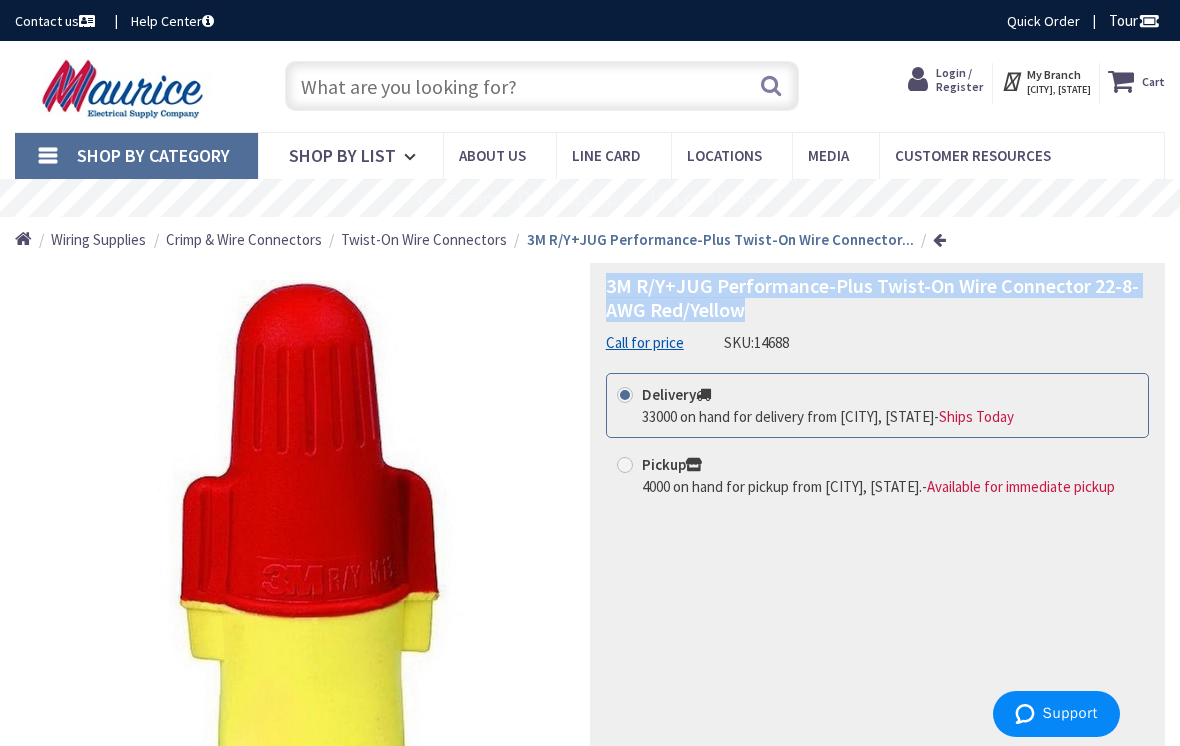copy on "3M R/Y+JUG Performance-Plus Twist-On Wire Connector 22-8-AWG Red/Yellow" 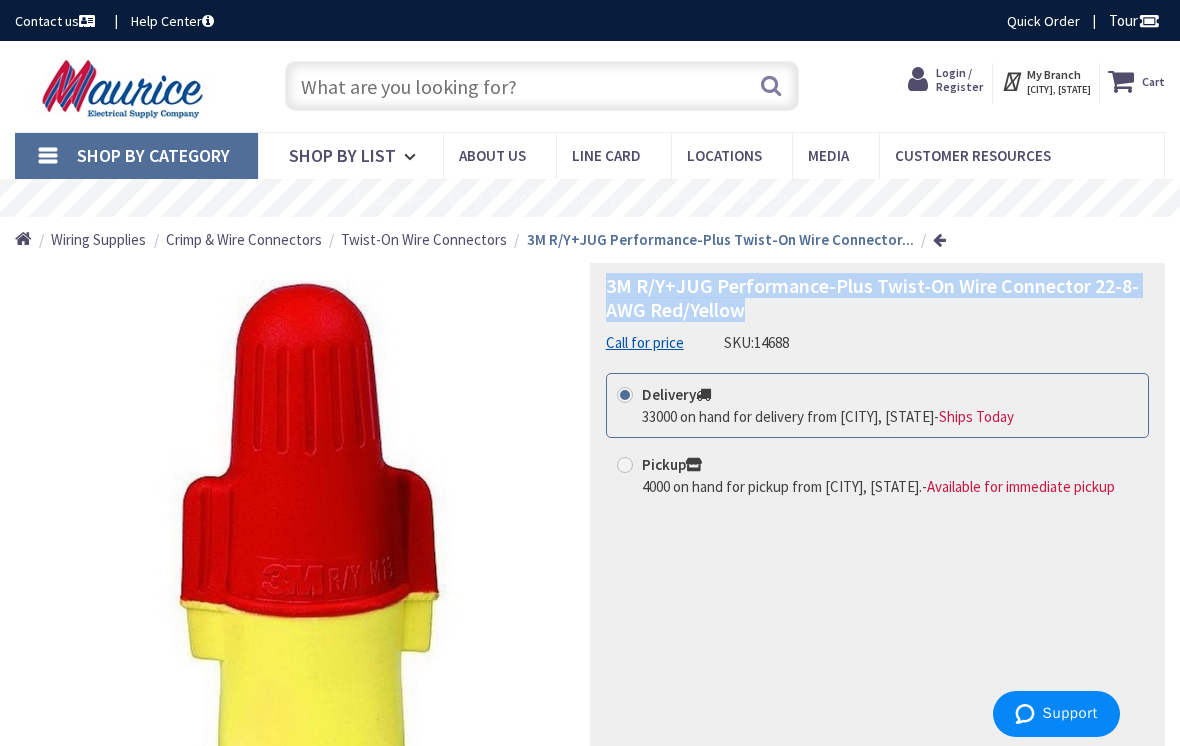 click at bounding box center (542, 86) 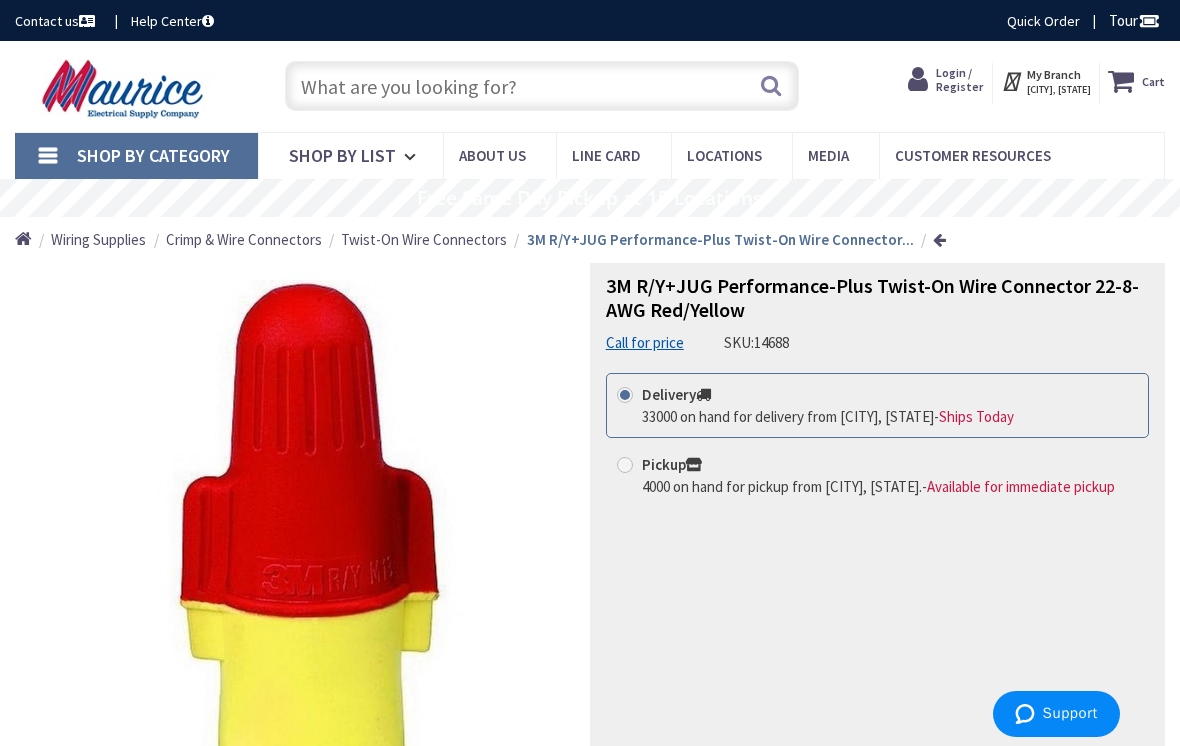 click at bounding box center [542, 86] 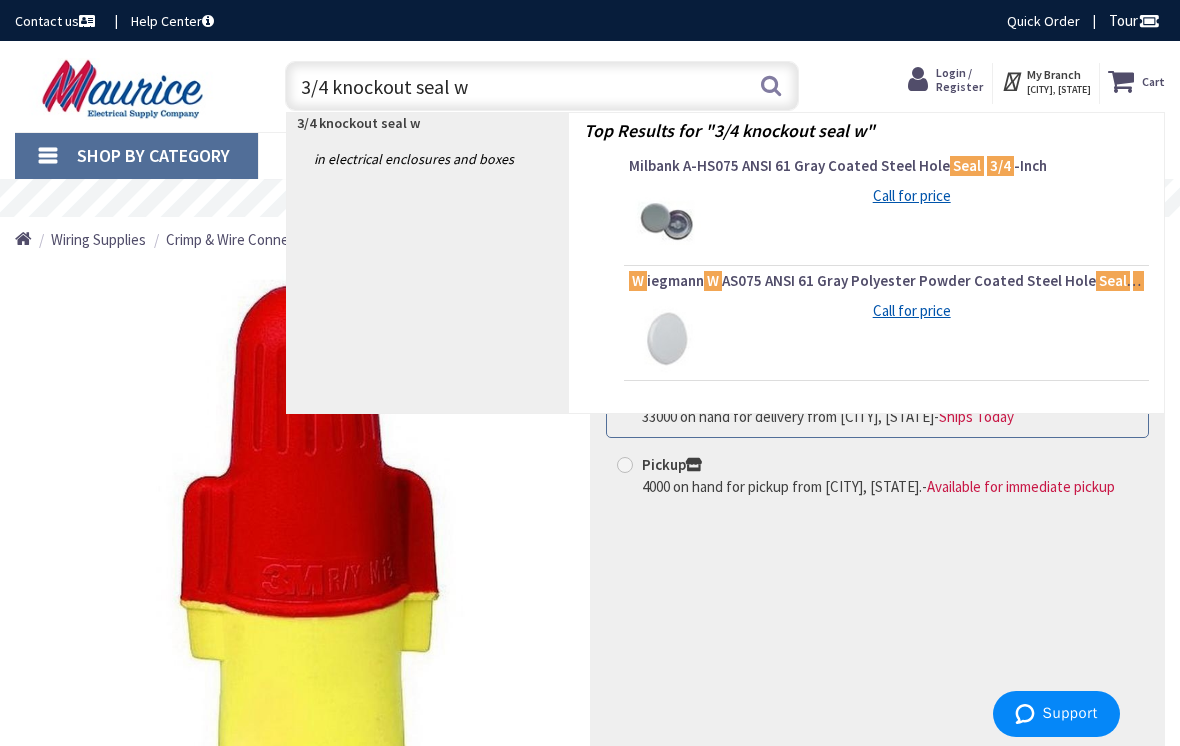 type on "3/4 knockout seal" 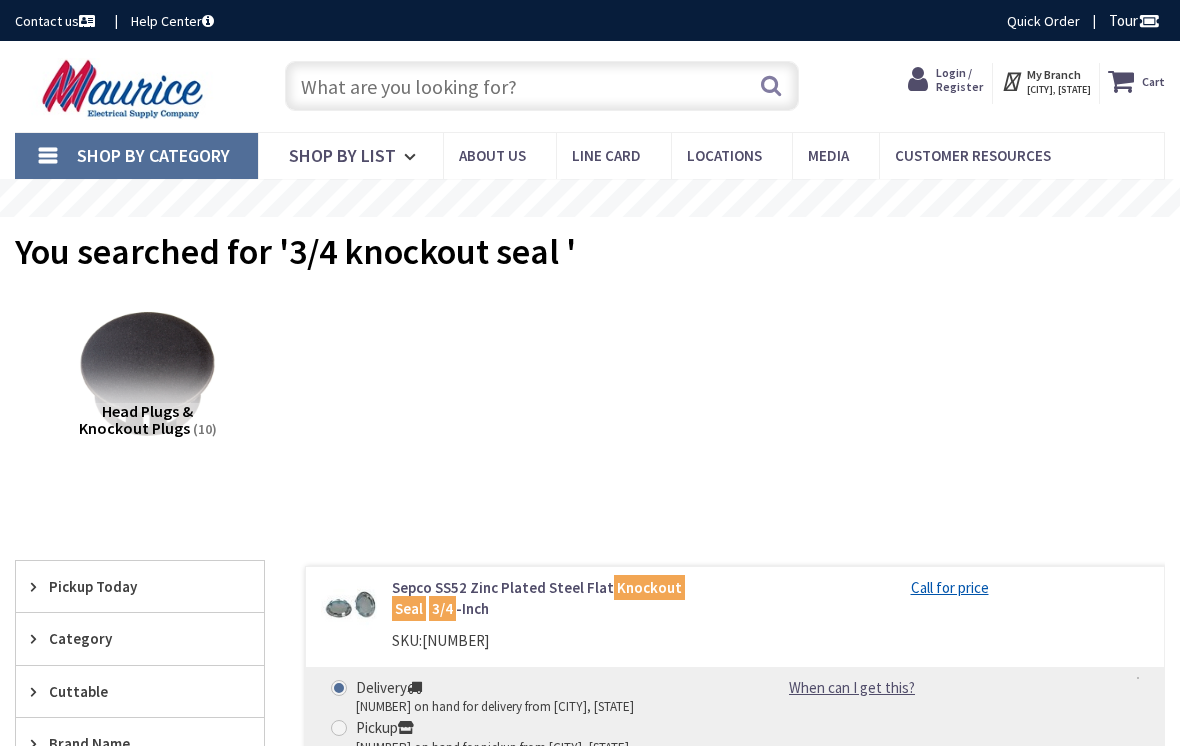 scroll, scrollTop: 0, scrollLeft: 0, axis: both 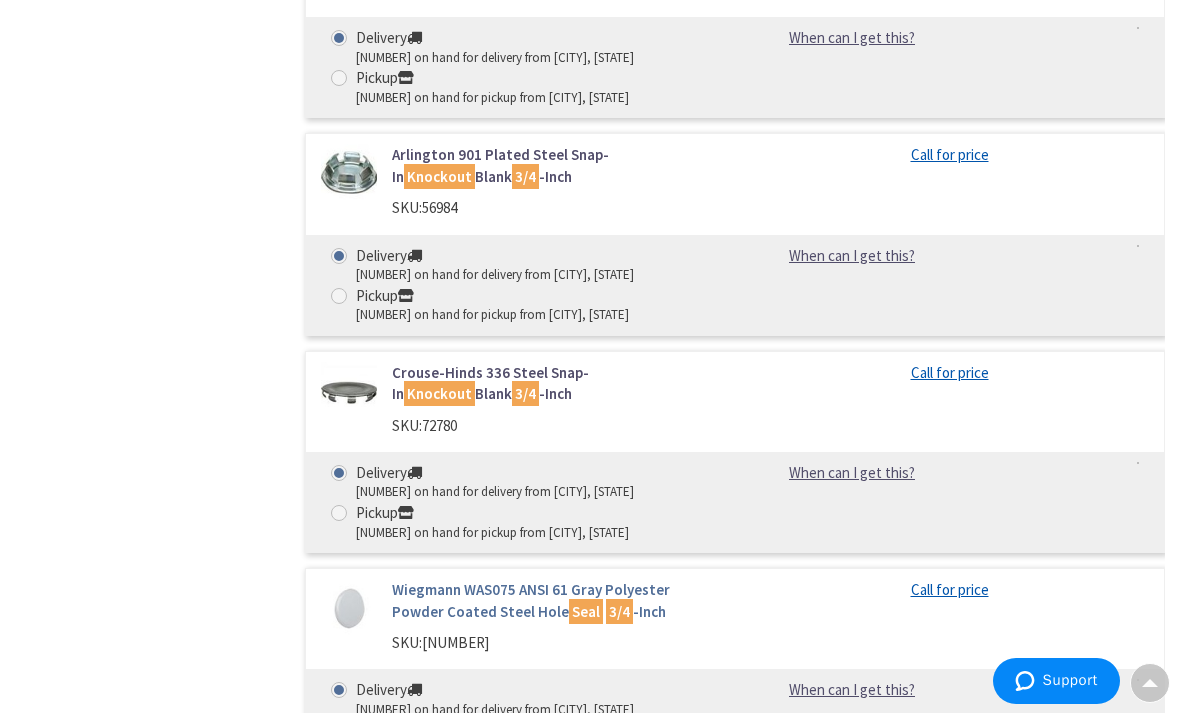 click on "Wiegmann WAS075 ANSI 61 Gray Polyester Powder Coated Steel Hole  Seal   3/4 -Inch" at bounding box center (556, 600) 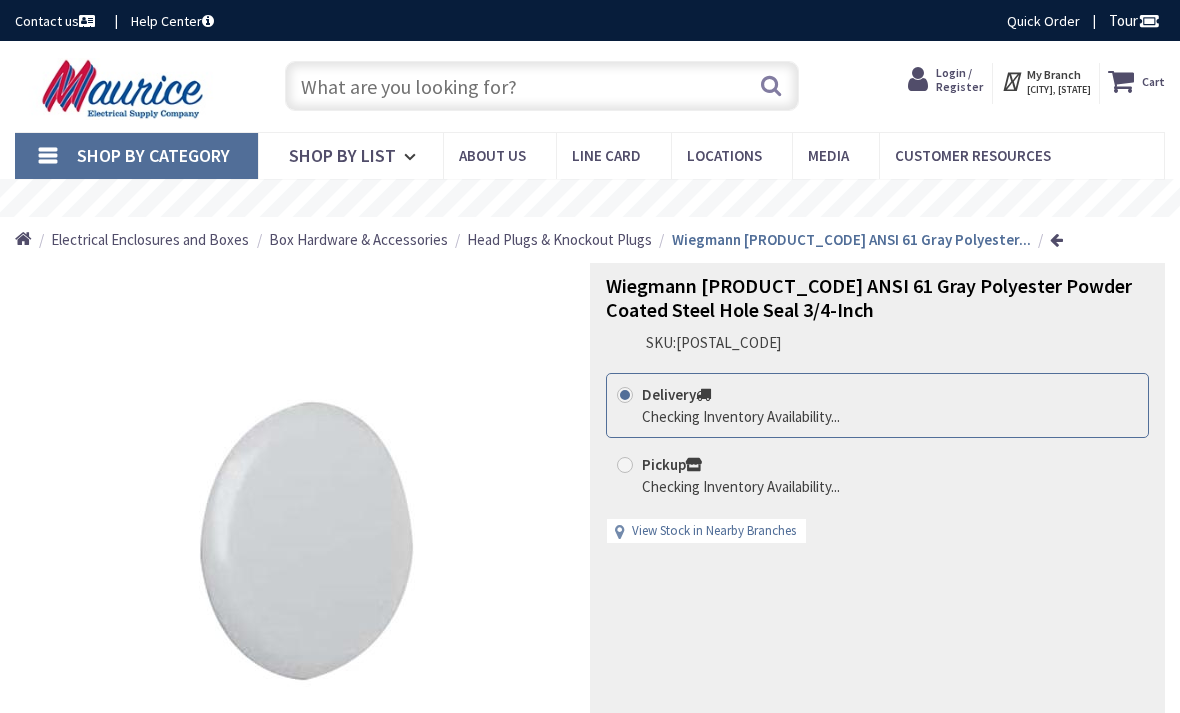 scroll, scrollTop: 0, scrollLeft: 0, axis: both 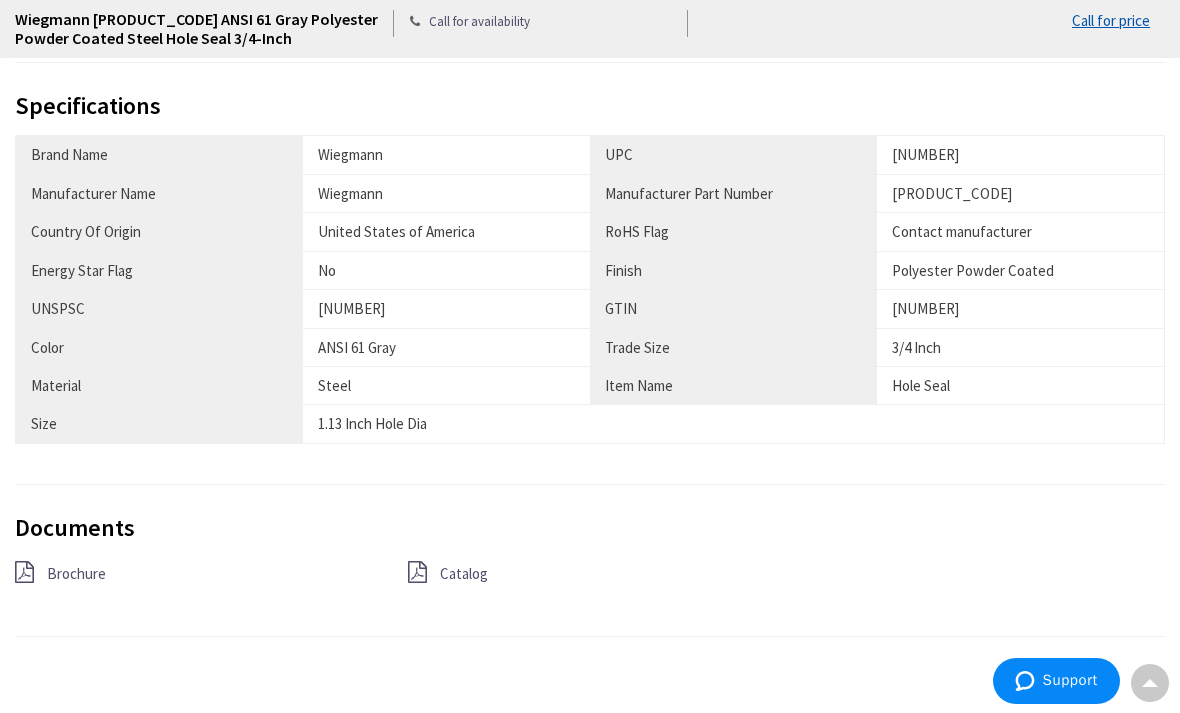 click on "Catalog" at bounding box center [589, 573] 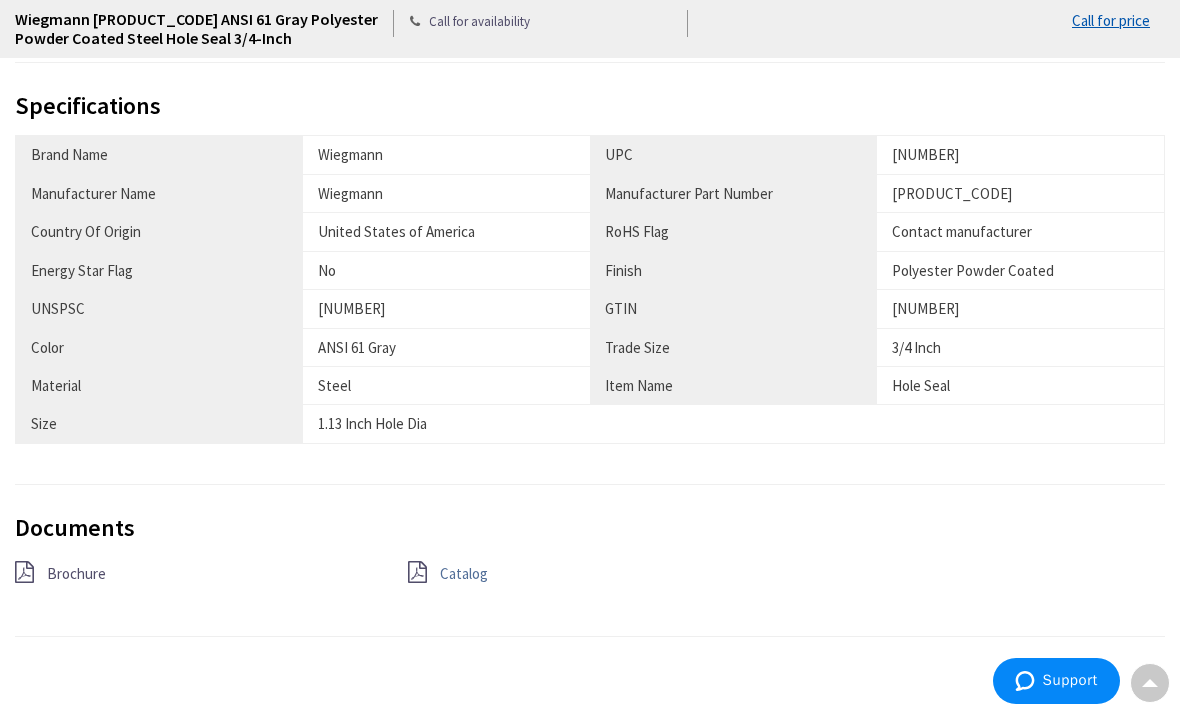 click on "Catalog" at bounding box center [464, 573] 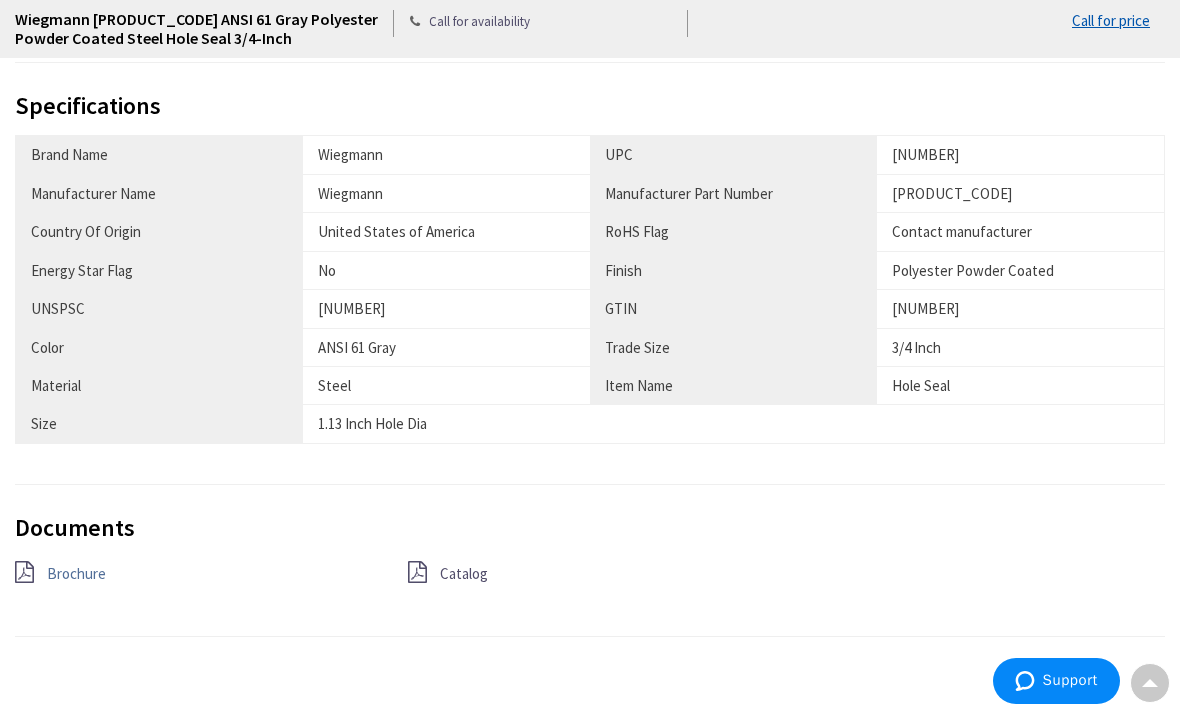 click on "Brochure" at bounding box center [76, 573] 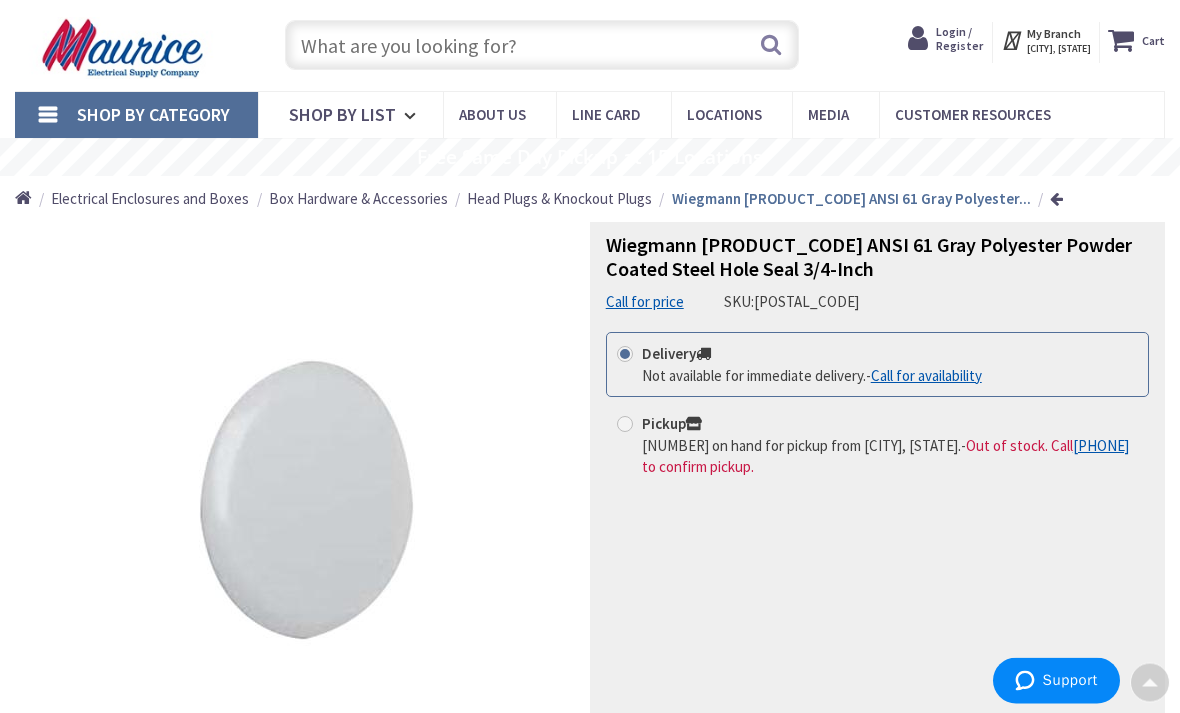 scroll, scrollTop: 12, scrollLeft: 0, axis: vertical 